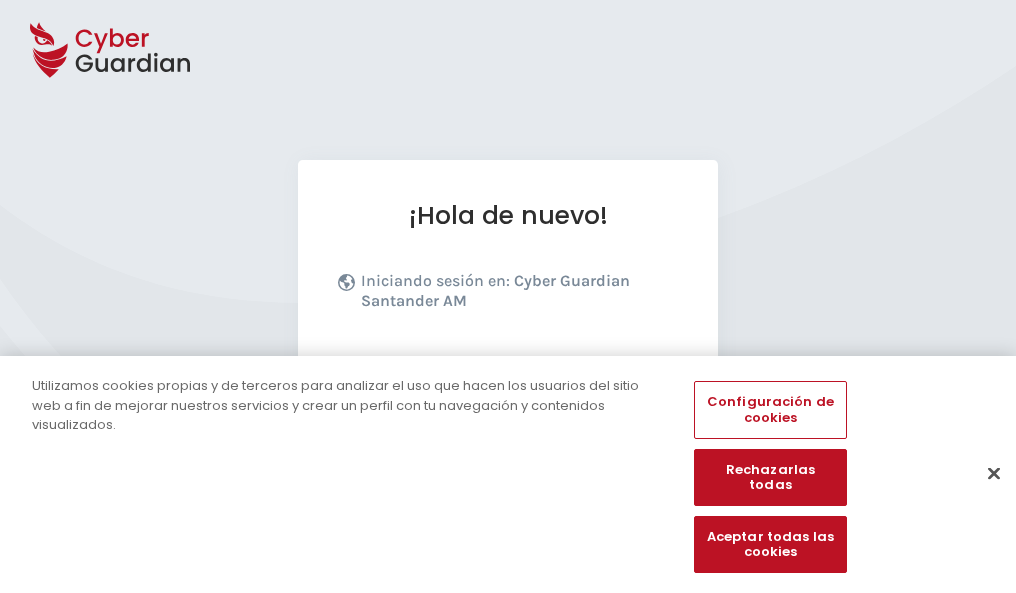 scroll, scrollTop: 245, scrollLeft: 0, axis: vertical 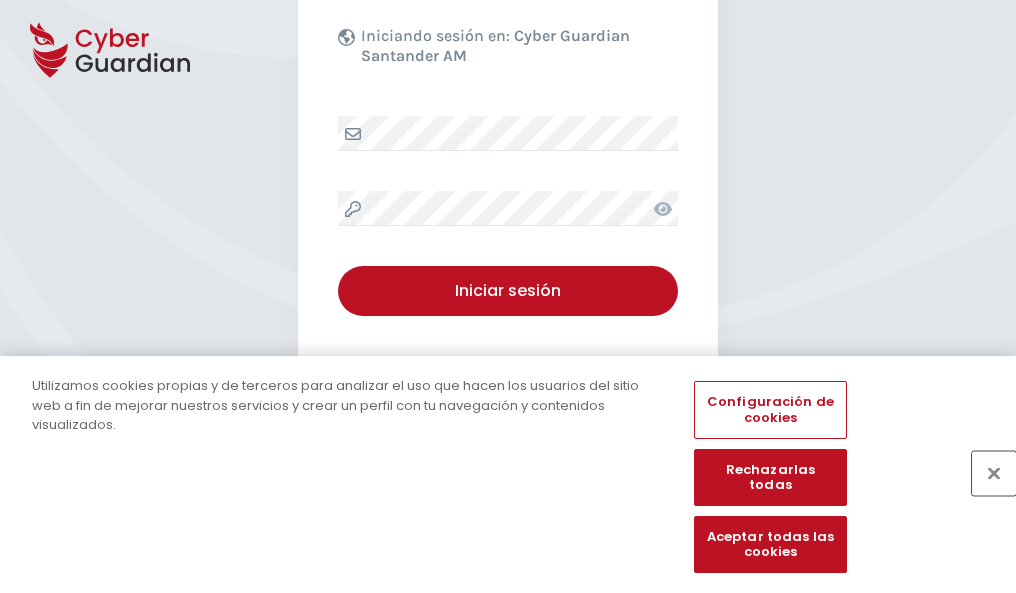 click at bounding box center [994, 473] 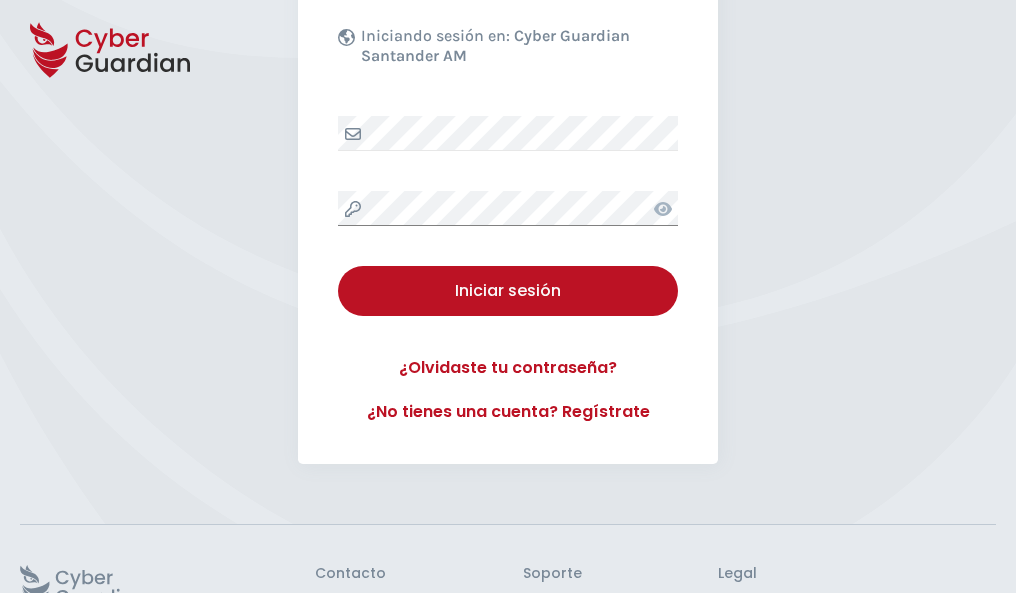 scroll, scrollTop: 389, scrollLeft: 0, axis: vertical 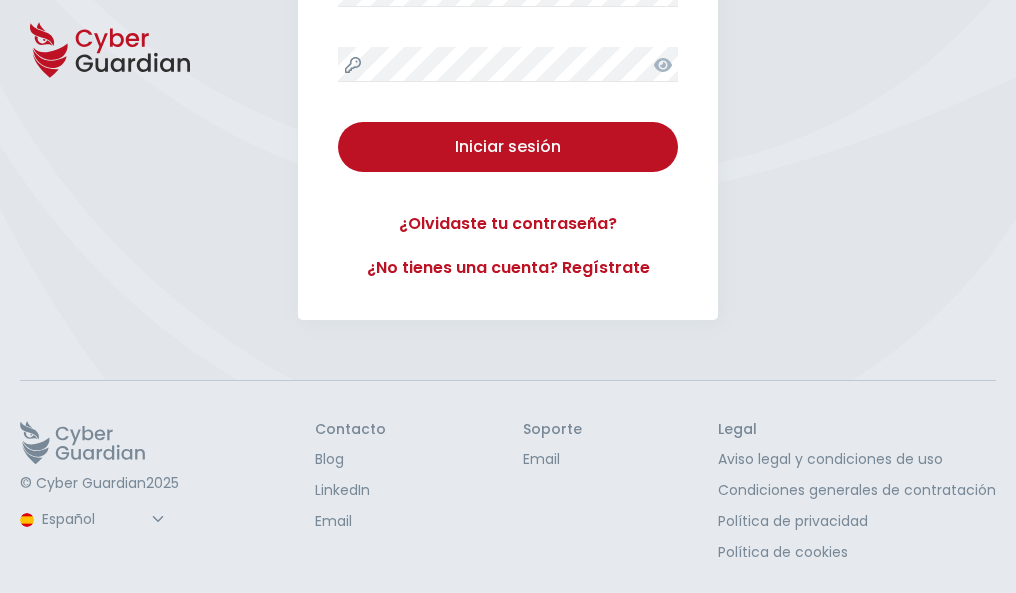 type 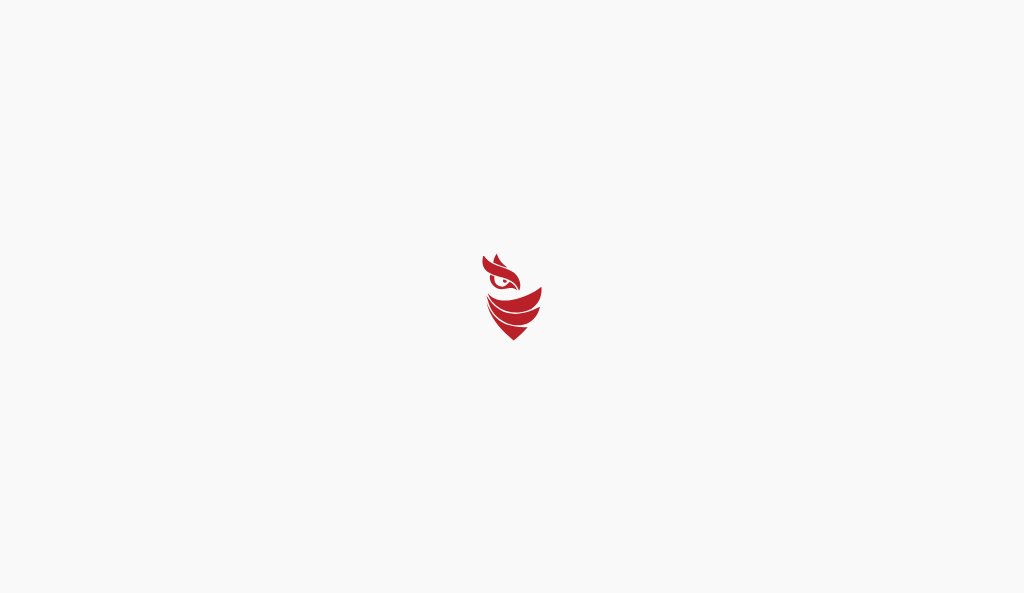 select on "Português (BR)" 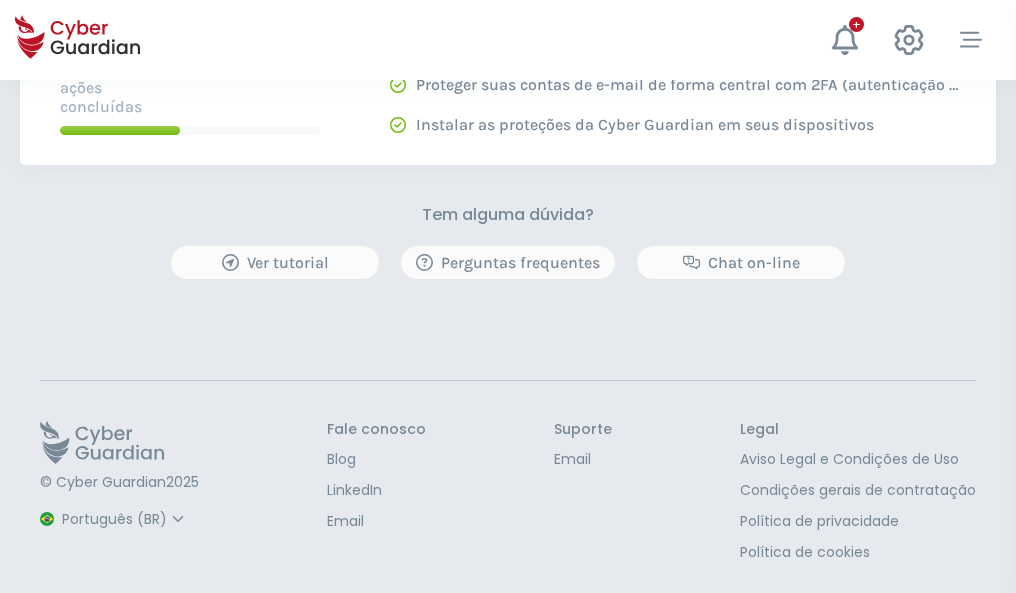 scroll, scrollTop: 0, scrollLeft: 0, axis: both 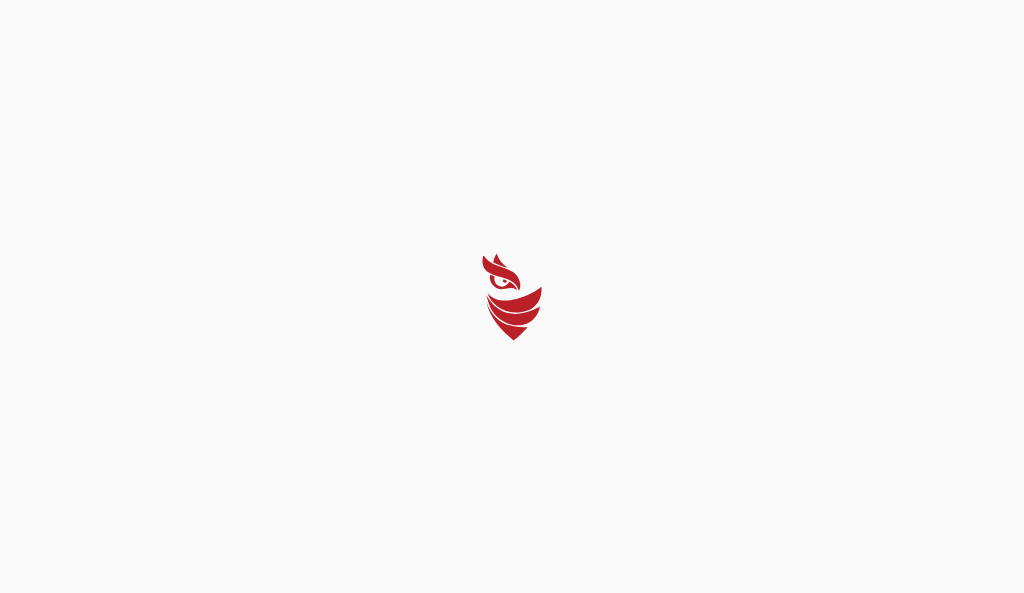 select on "Português (BR)" 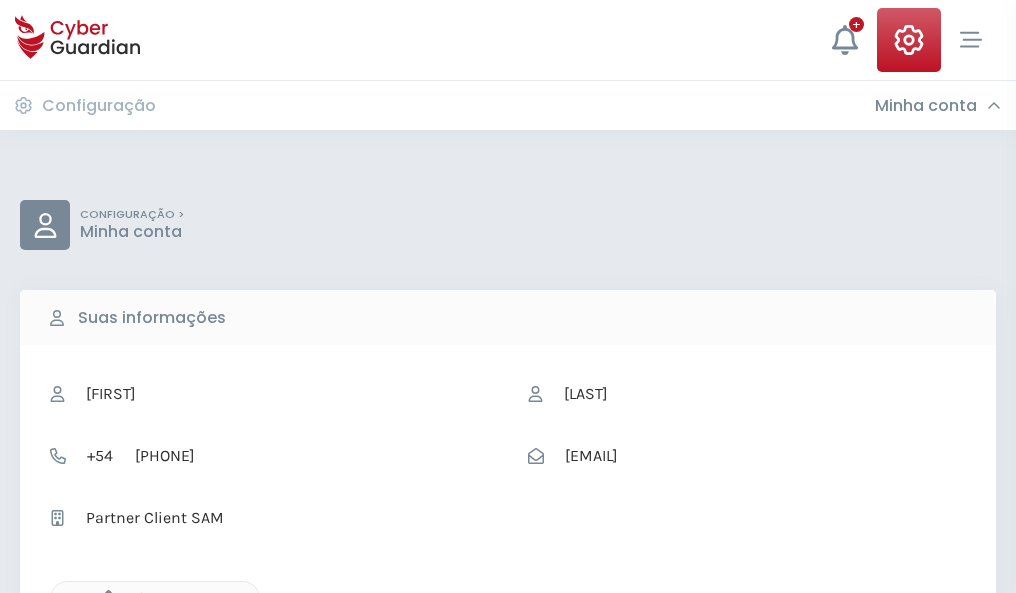 click 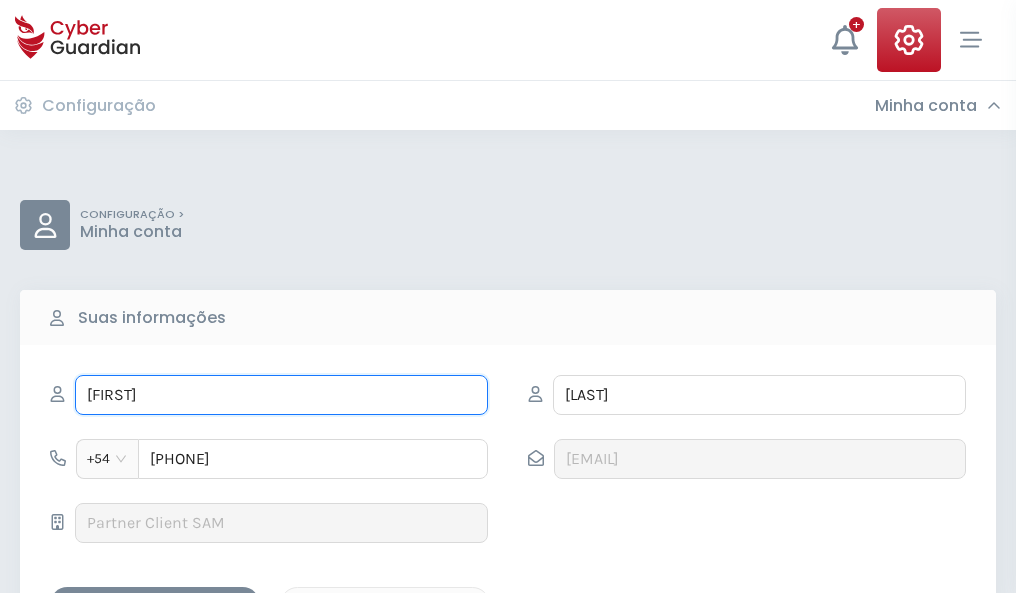 click on "PAOLA" at bounding box center [281, 395] 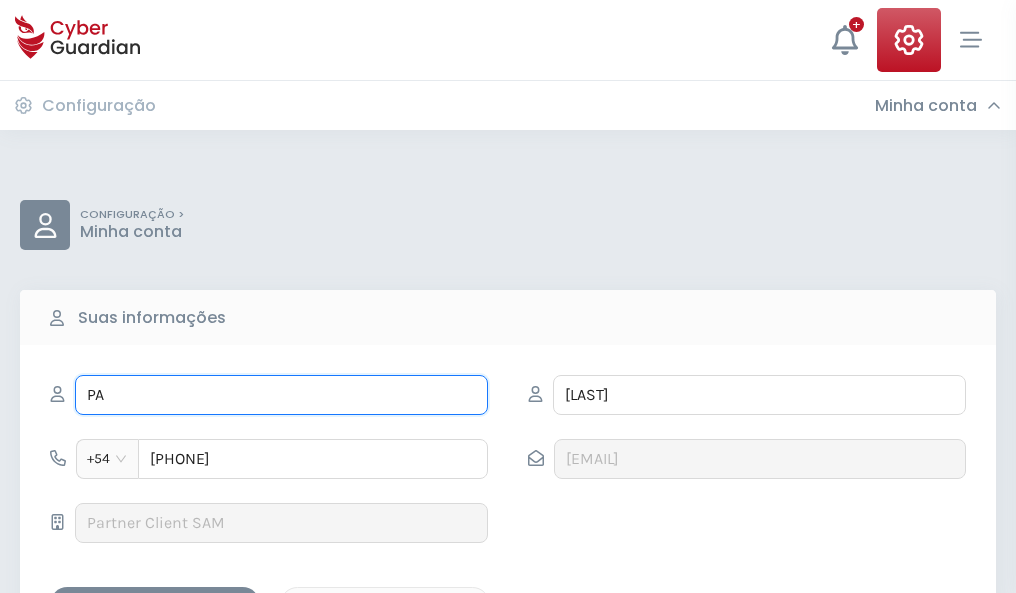 type on "P" 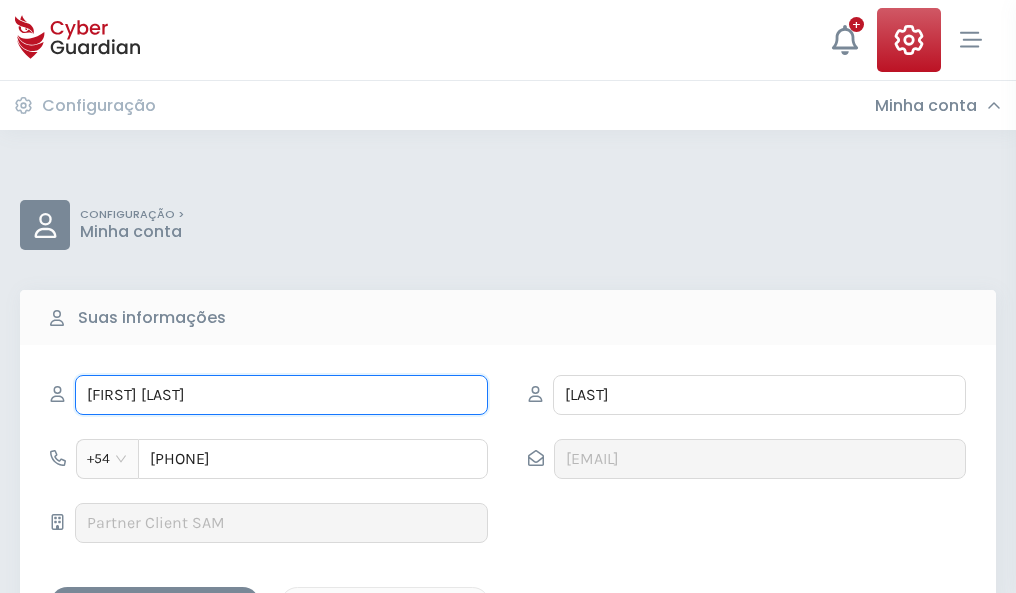 type on "Luis Ángel" 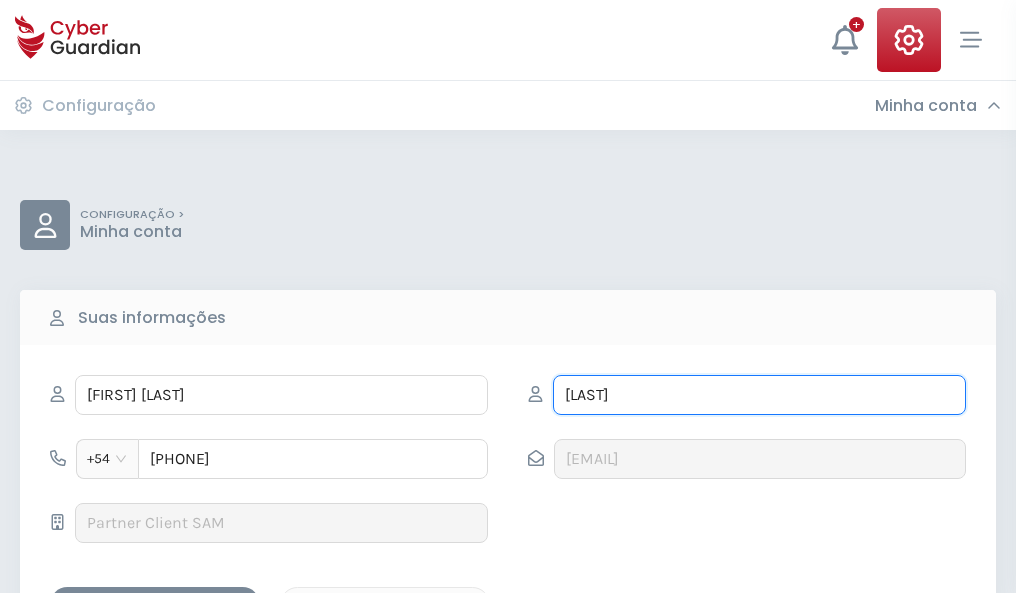 click on "PEÑA" at bounding box center (759, 395) 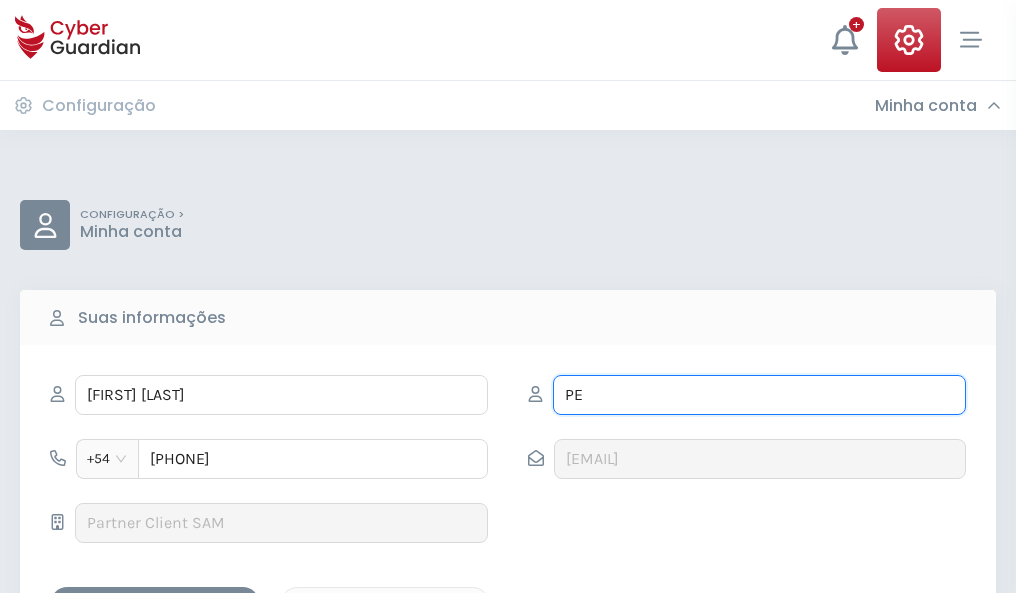 type on "P" 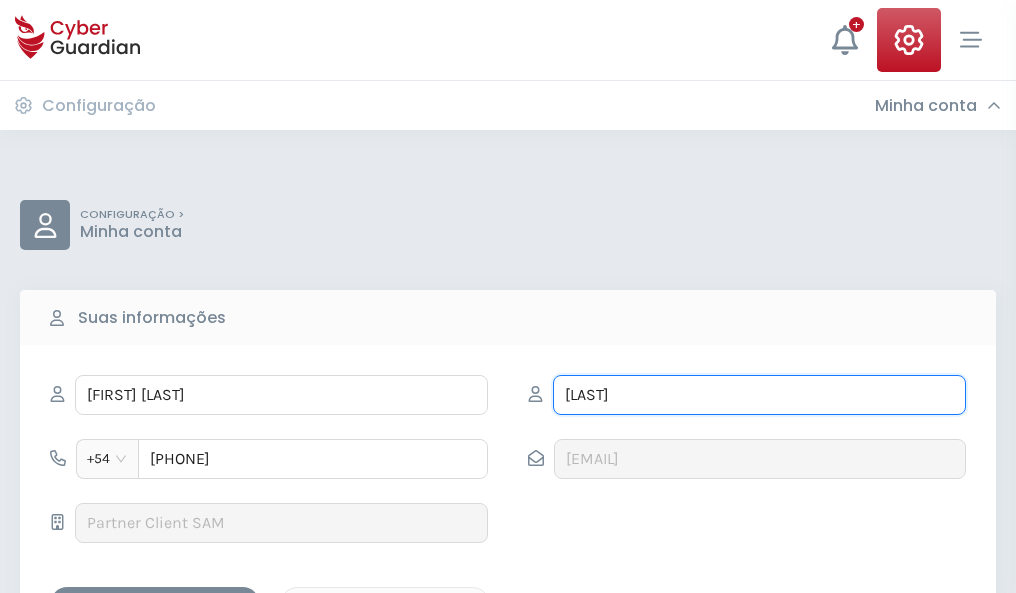 type on "Carretero" 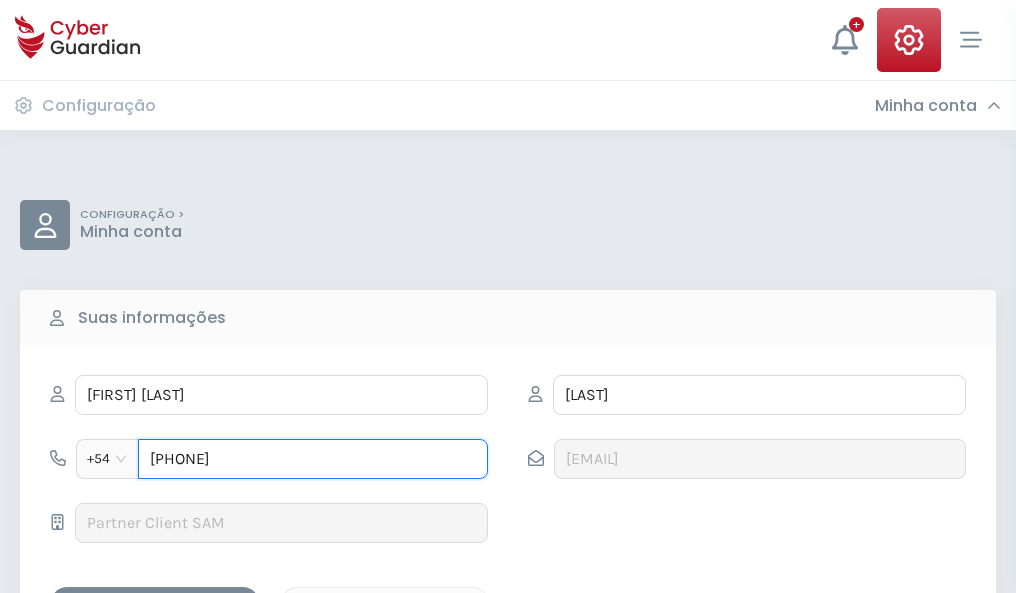 click on "4918671348" at bounding box center [313, 459] 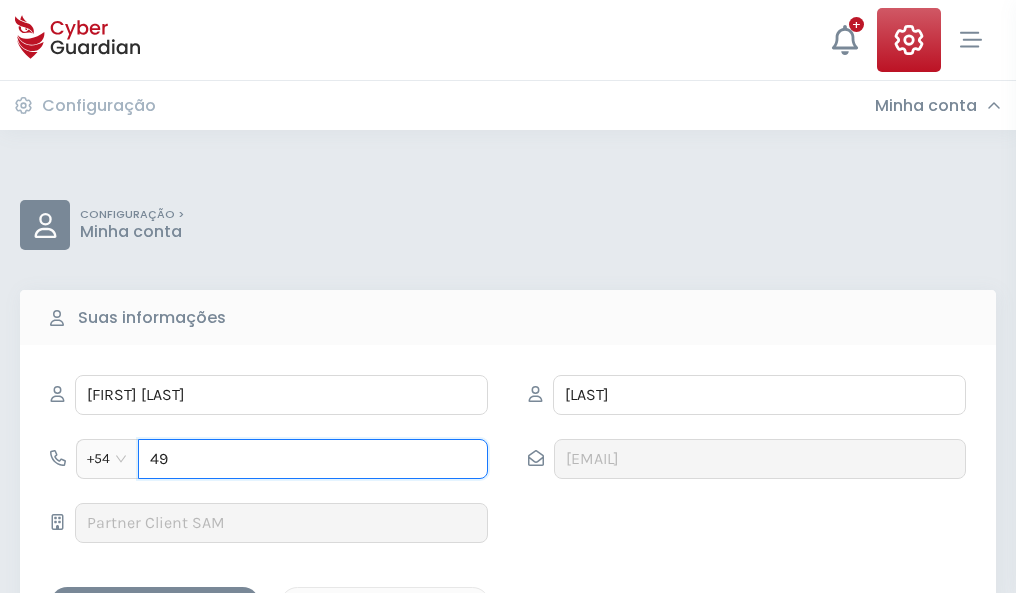 type on "4" 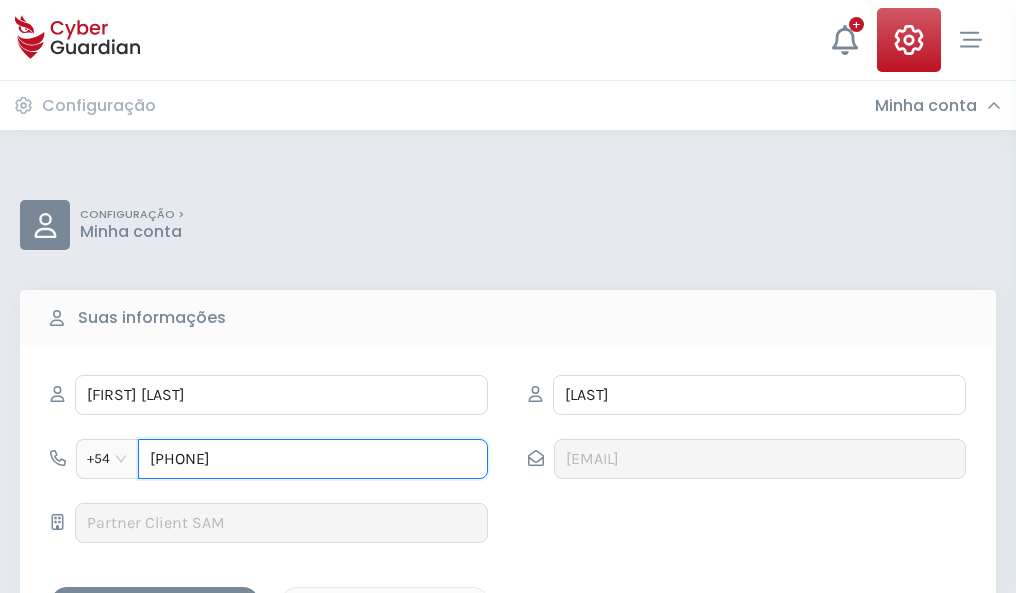 type on "4978264608" 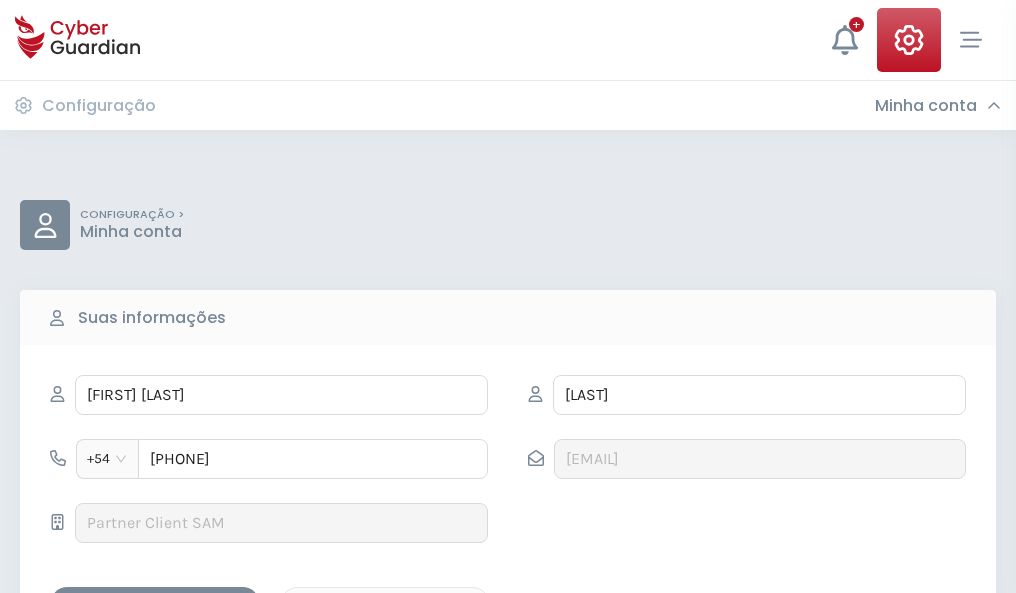 click on "Salvar alterações" at bounding box center [155, 604] 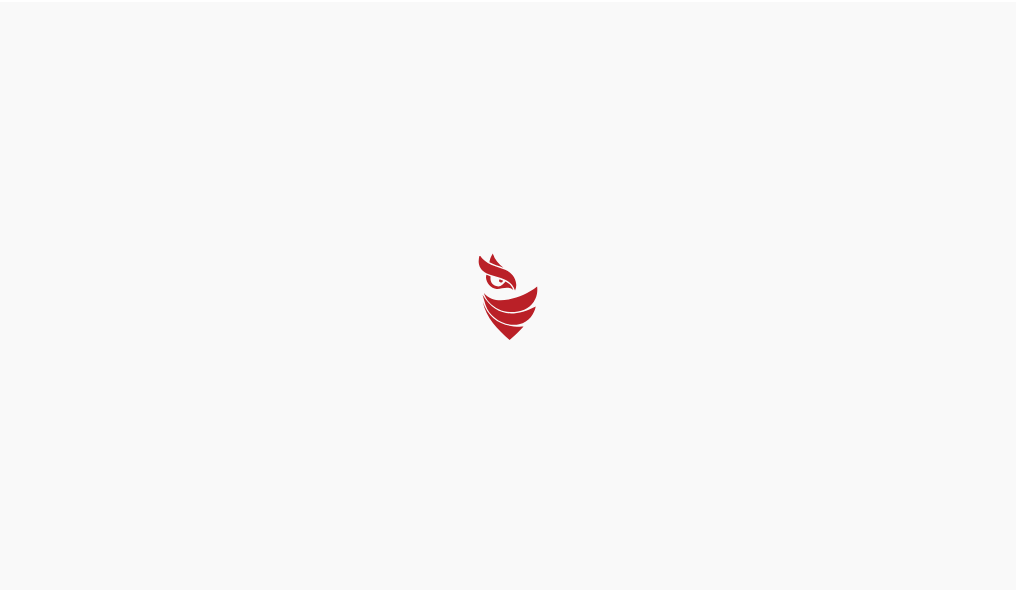 scroll, scrollTop: 0, scrollLeft: 0, axis: both 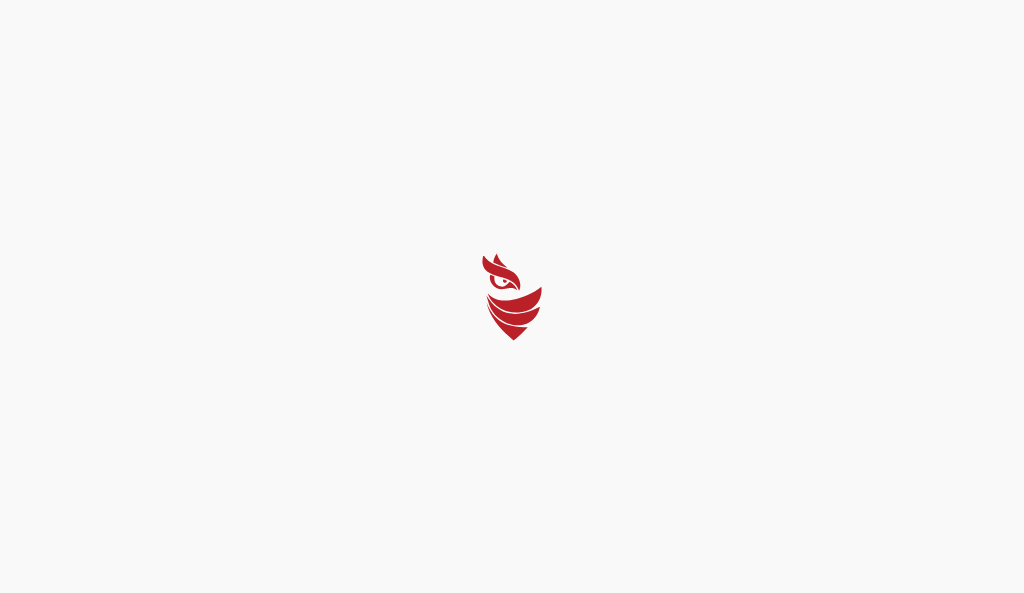 select on "Português (BR)" 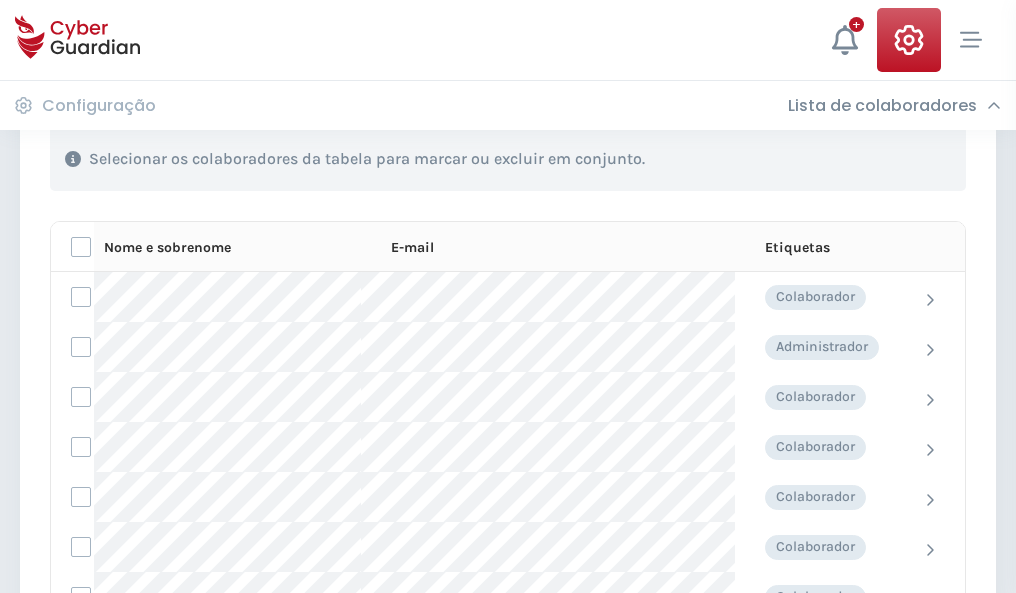 scroll, scrollTop: 856, scrollLeft: 0, axis: vertical 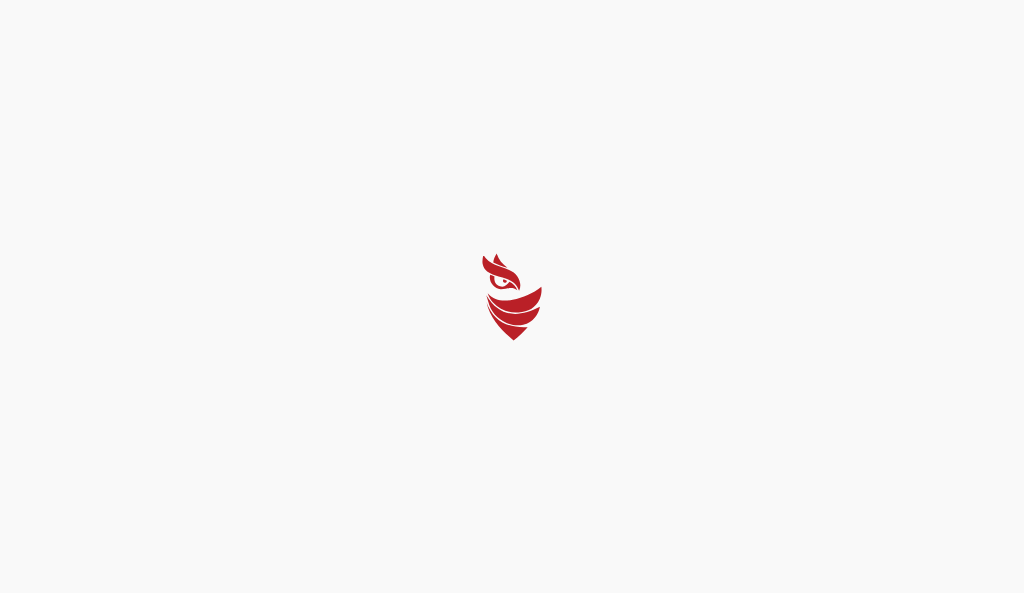 select on "Português (BR)" 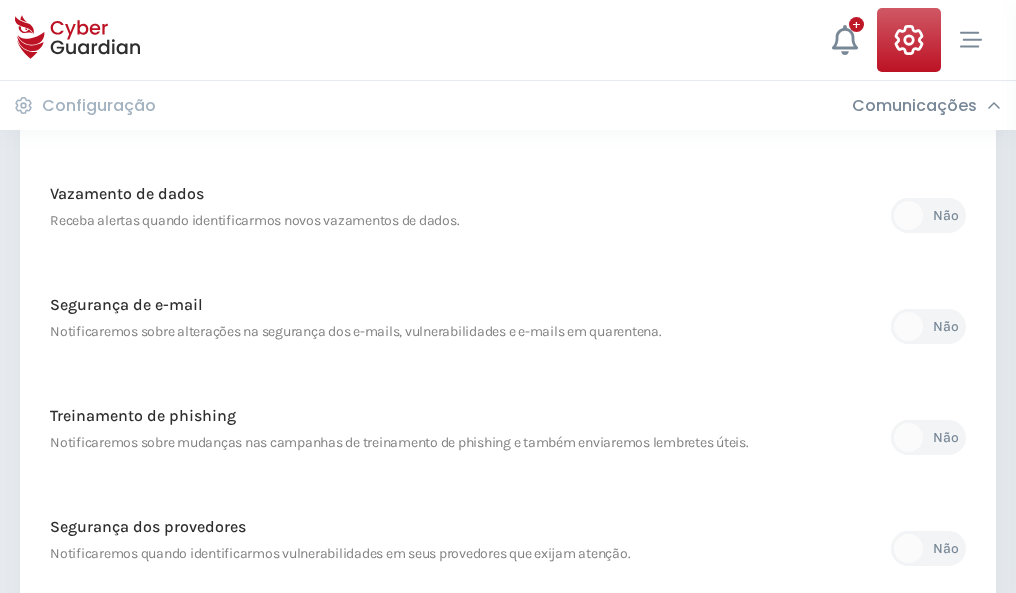 scroll, scrollTop: 1053, scrollLeft: 0, axis: vertical 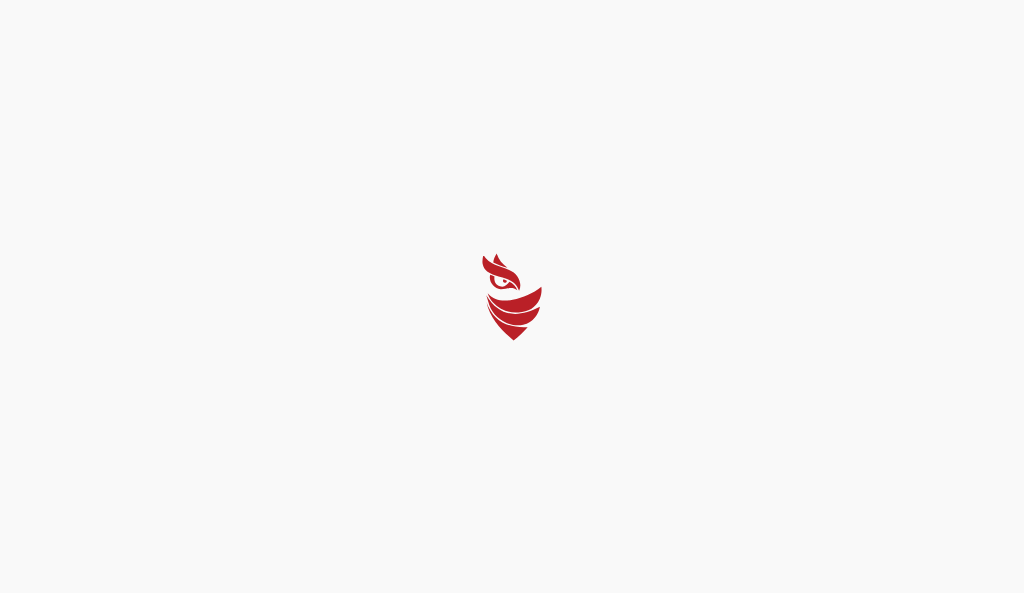 select on "Português (BR)" 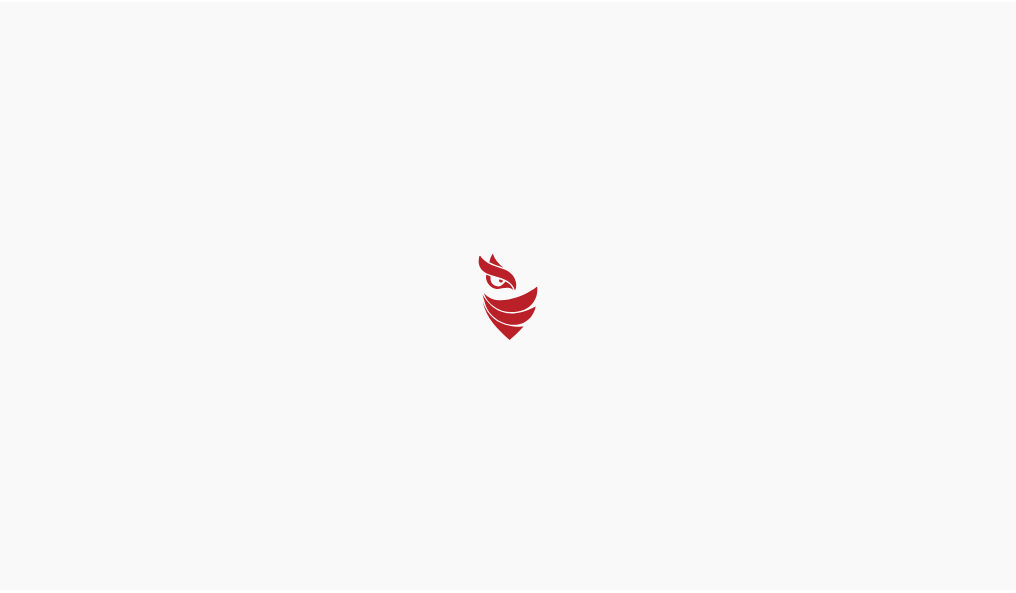 scroll, scrollTop: 0, scrollLeft: 0, axis: both 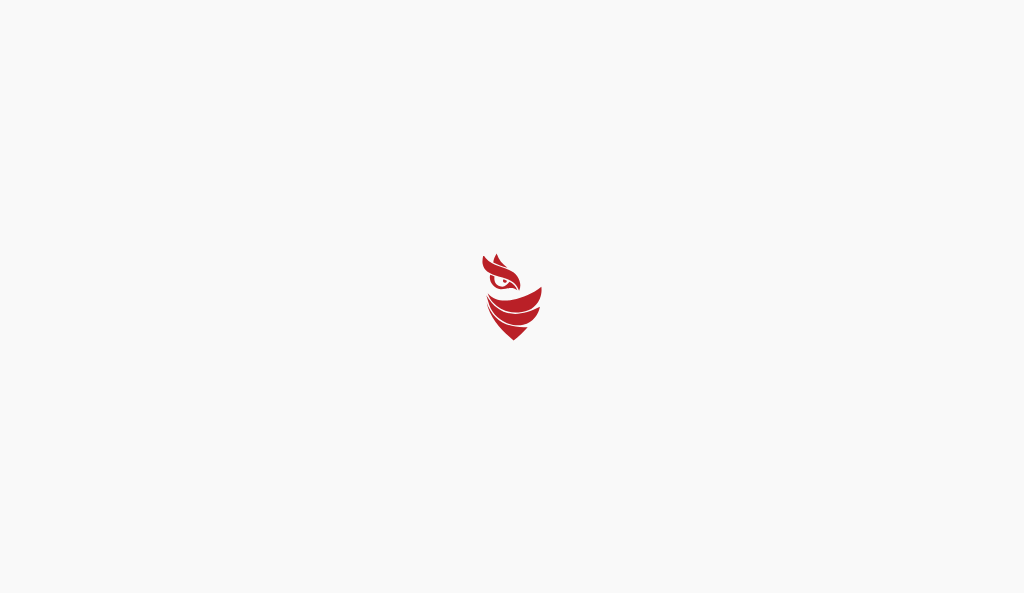 select on "Português (BR)" 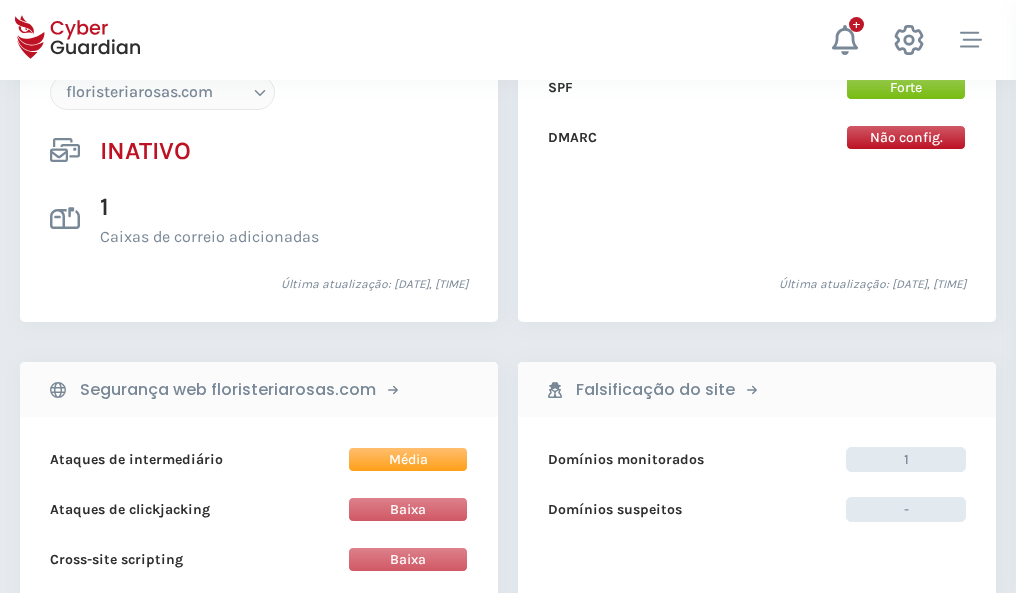 scroll, scrollTop: 1882, scrollLeft: 0, axis: vertical 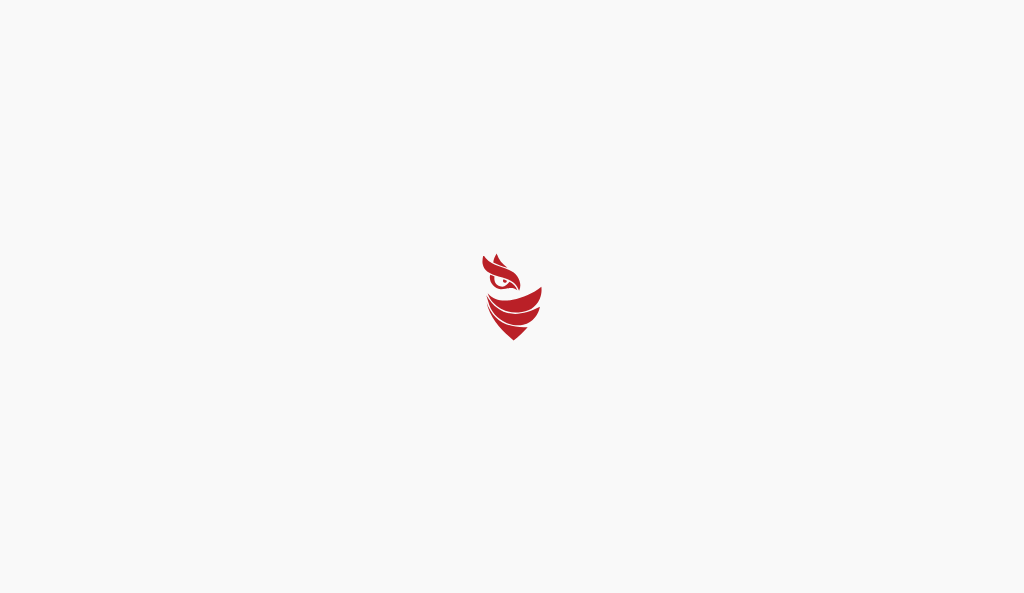 select on "Português (BR)" 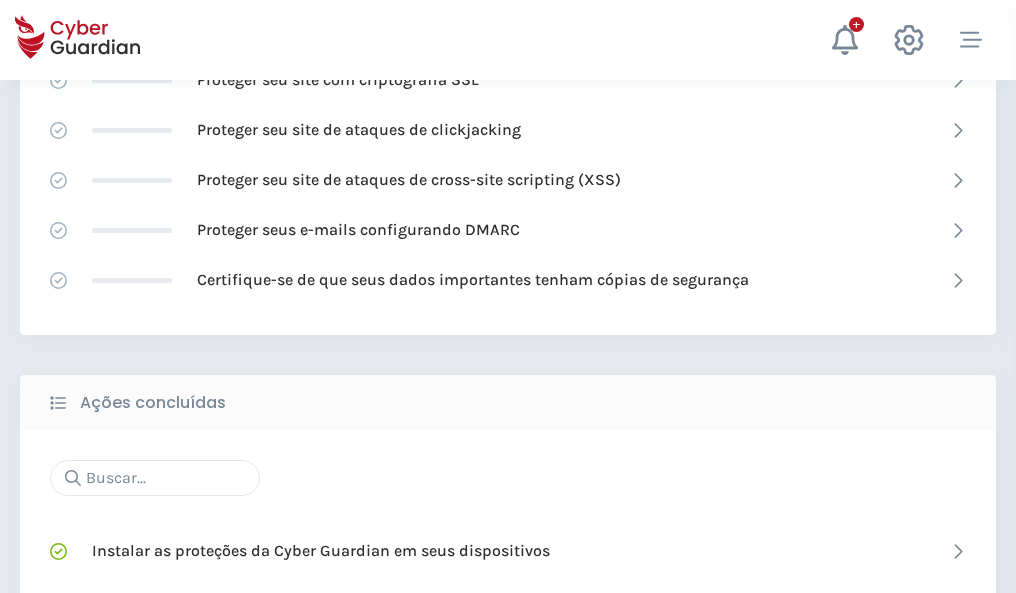 scroll, scrollTop: 1332, scrollLeft: 0, axis: vertical 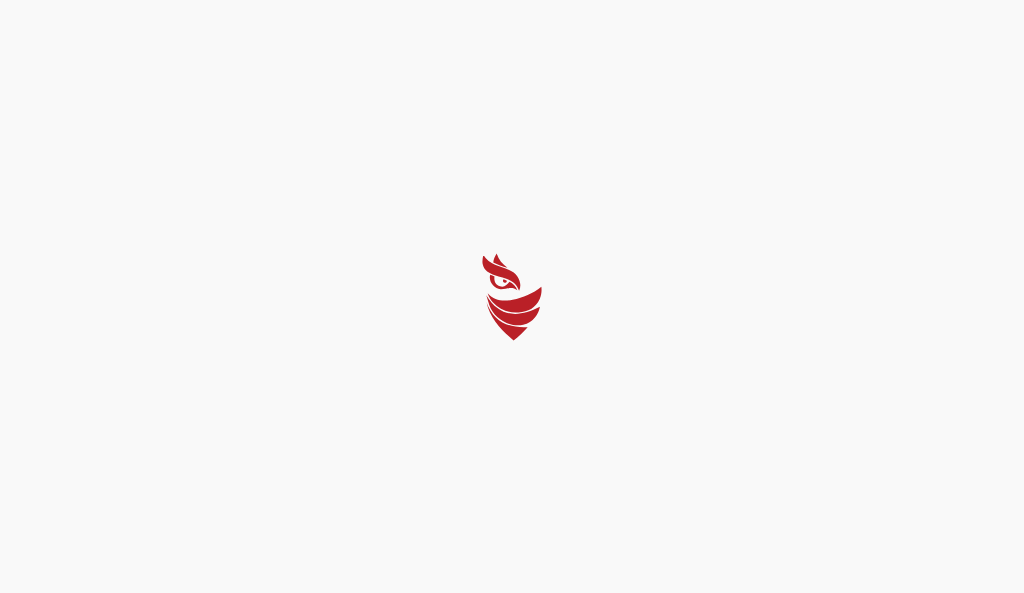 select on "Português (BR)" 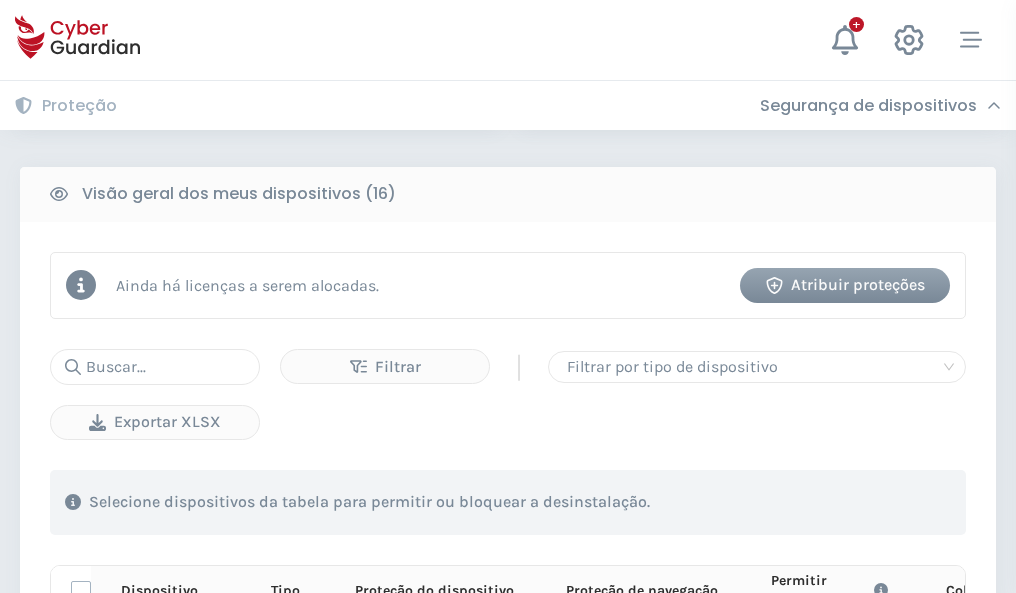 scroll, scrollTop: 1767, scrollLeft: 0, axis: vertical 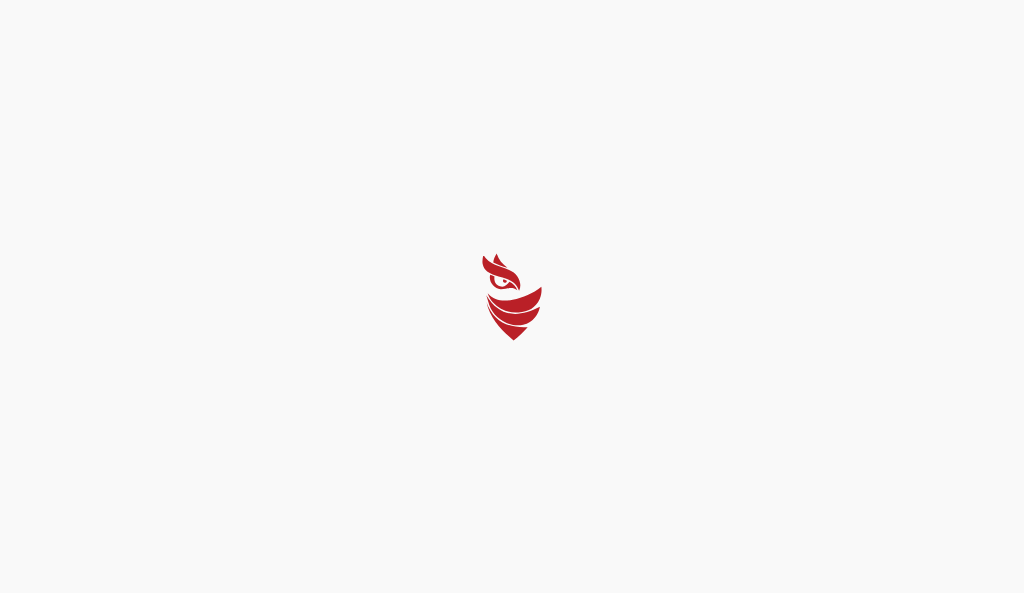 select on "Português (BR)" 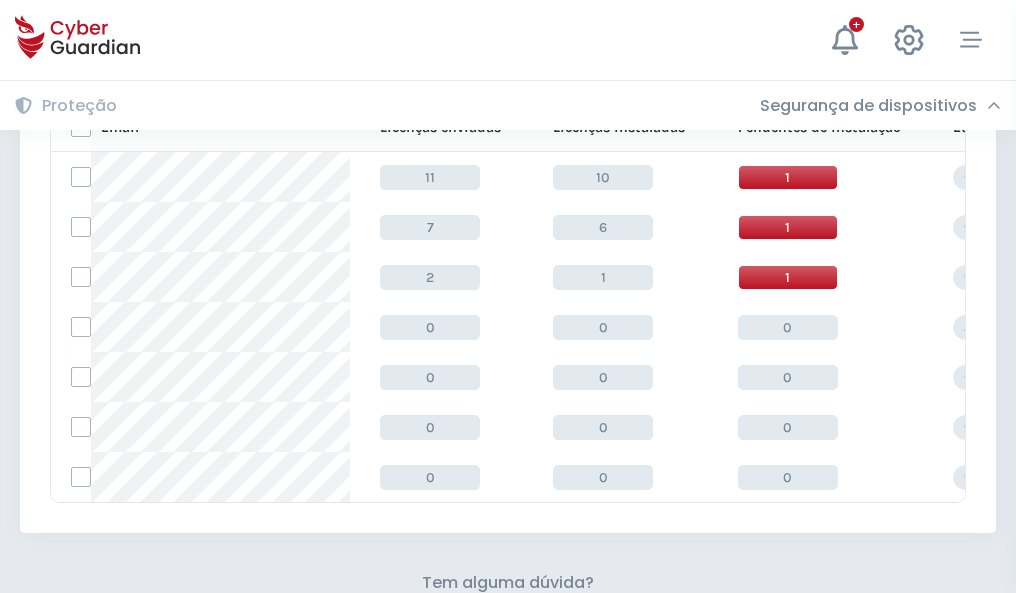scroll, scrollTop: 878, scrollLeft: 0, axis: vertical 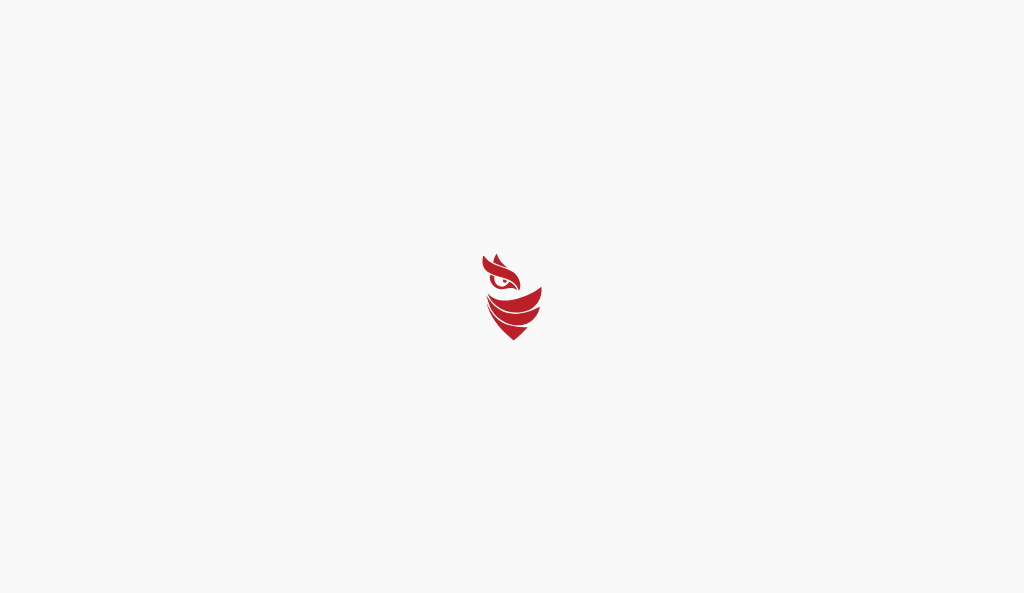 select on "Português (BR)" 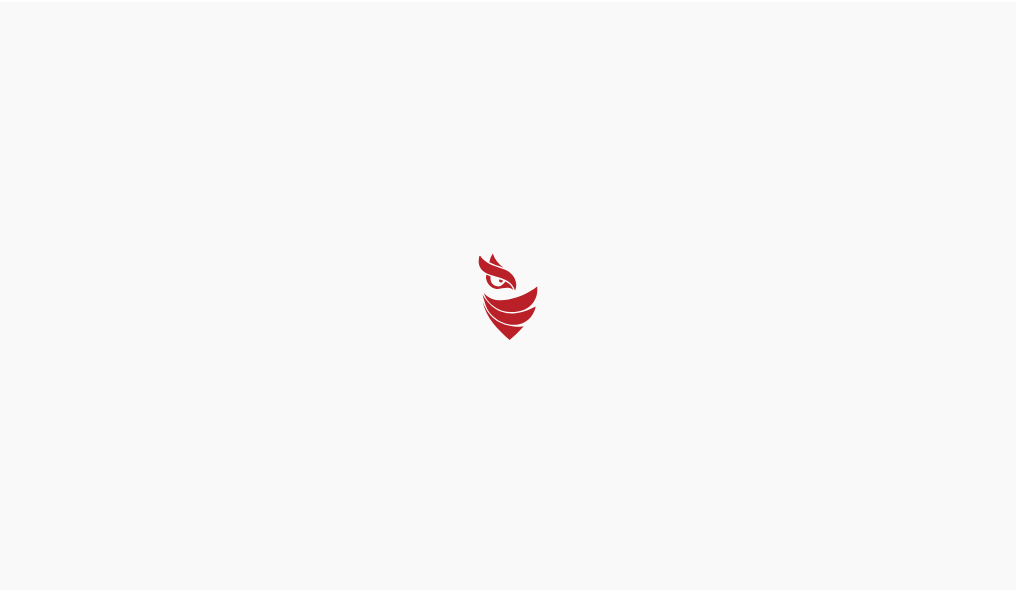 scroll, scrollTop: 0, scrollLeft: 0, axis: both 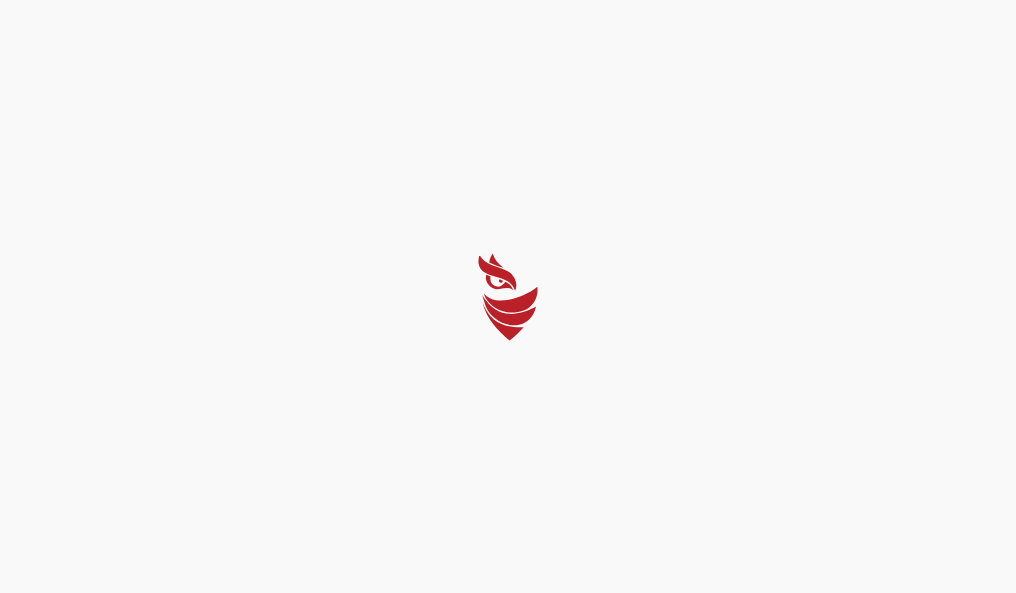 select on "Português (BR)" 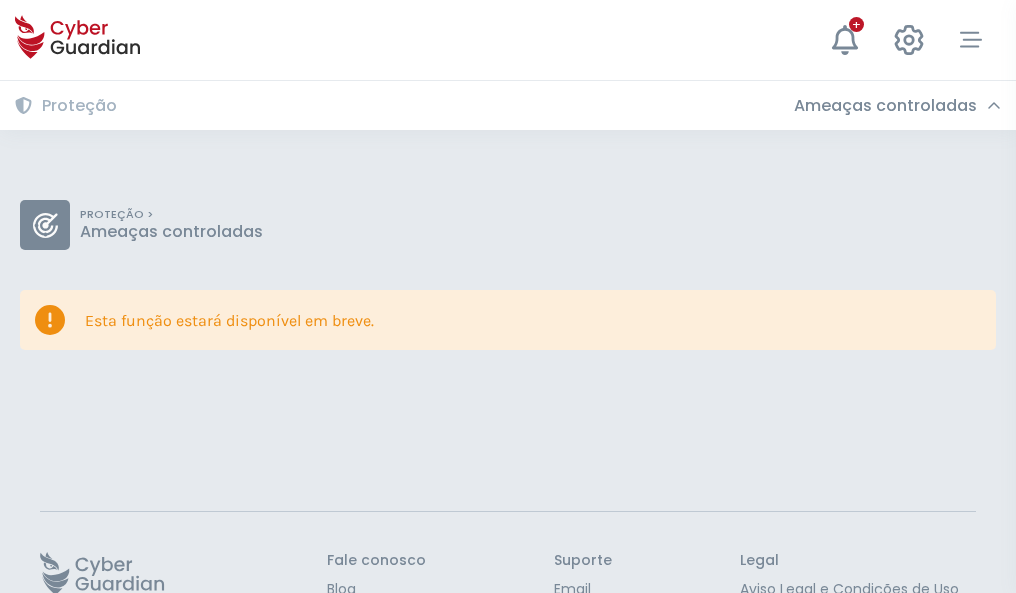 scroll, scrollTop: 130, scrollLeft: 0, axis: vertical 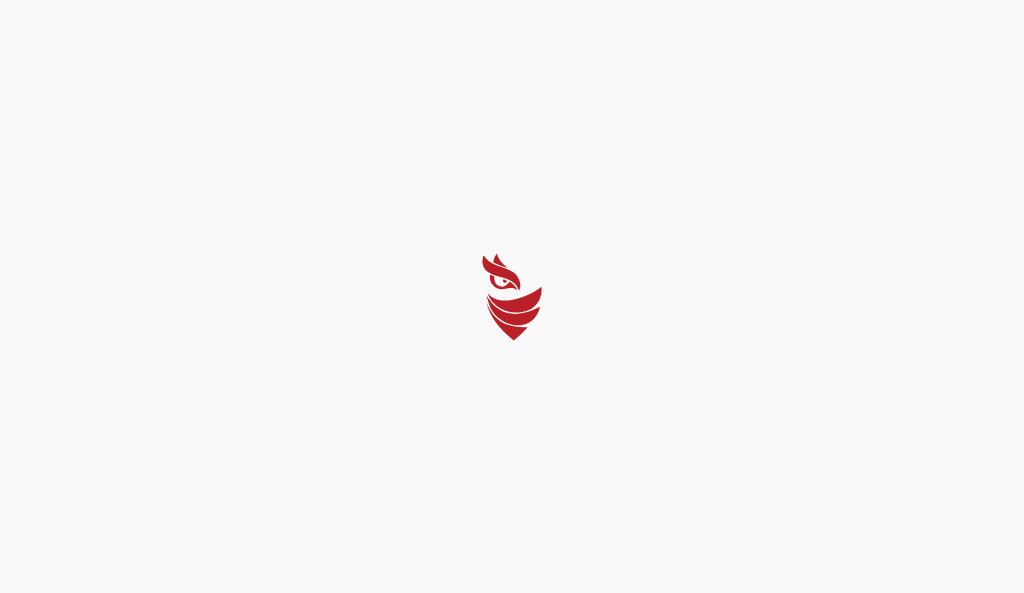 select on "Português (BR)" 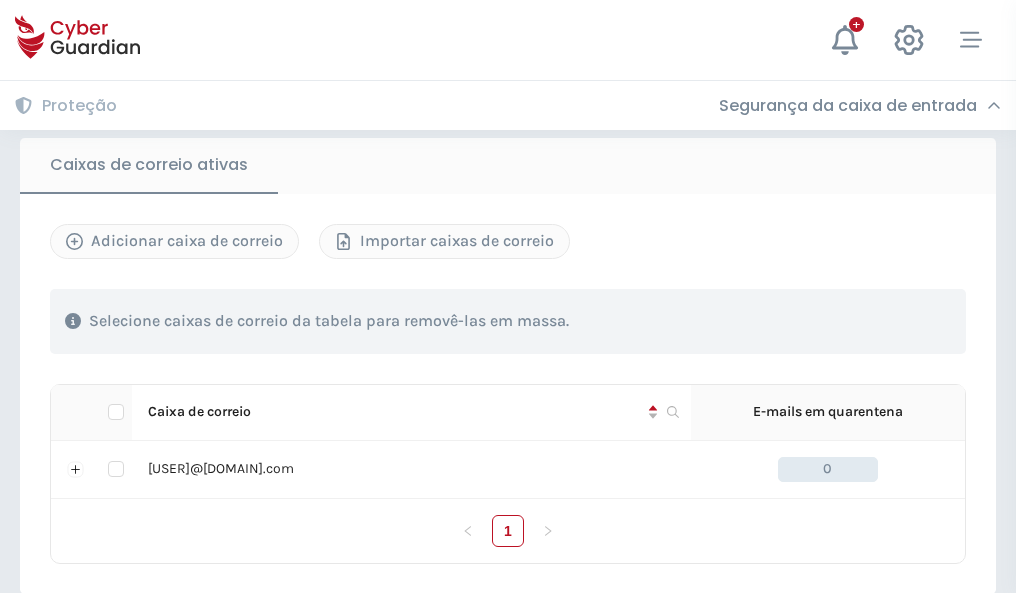 scroll, scrollTop: 1650, scrollLeft: 0, axis: vertical 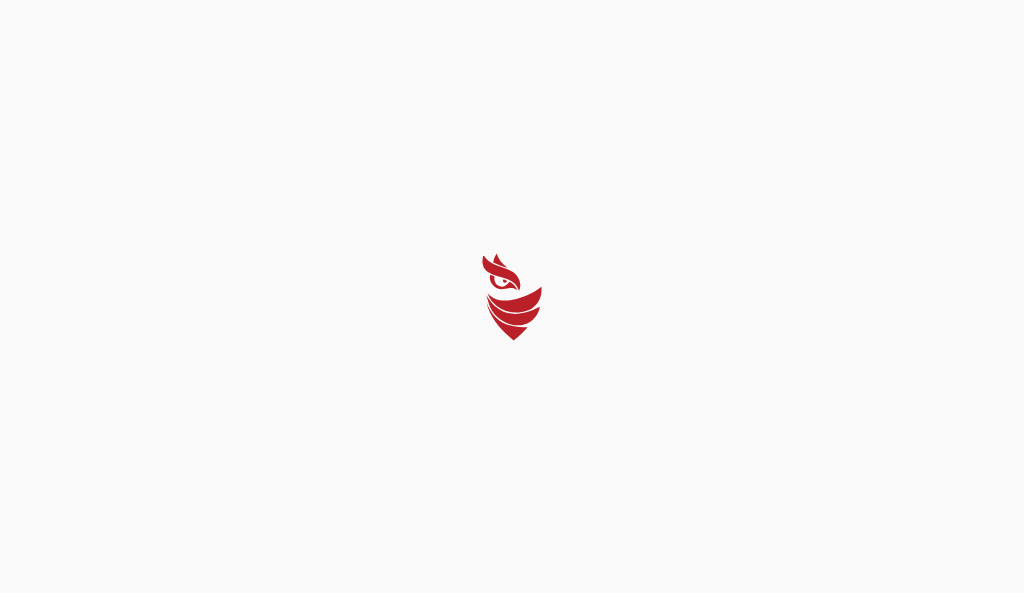 select on "Português (BR)" 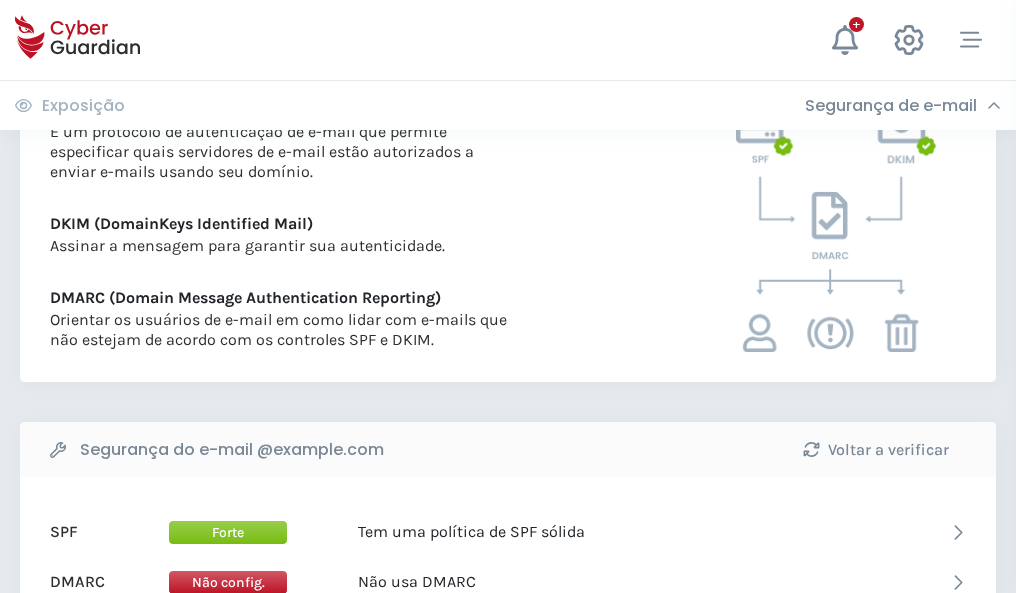 scroll, scrollTop: 1079, scrollLeft: 0, axis: vertical 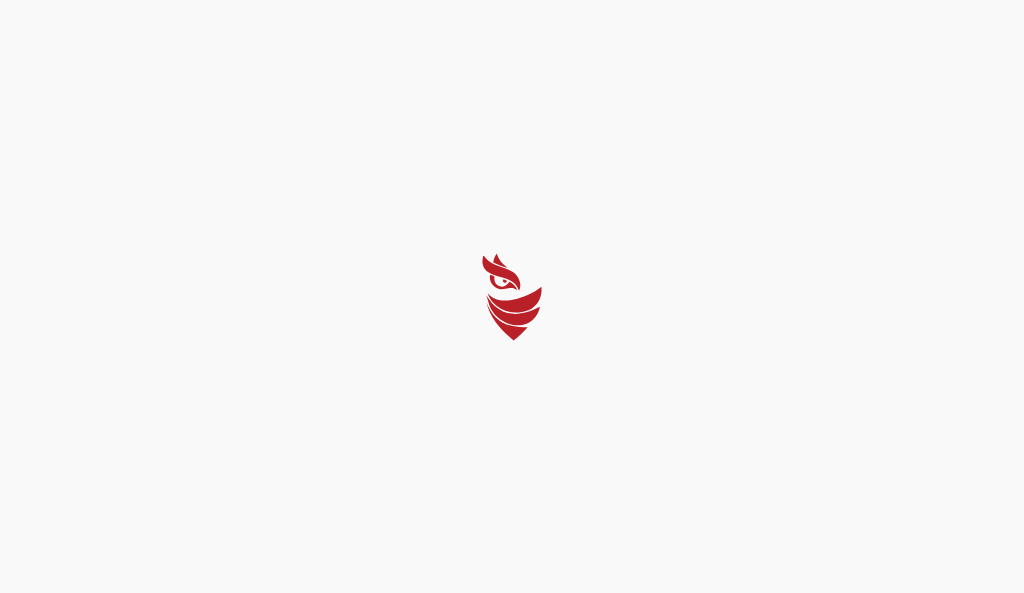 select on "Português (BR)" 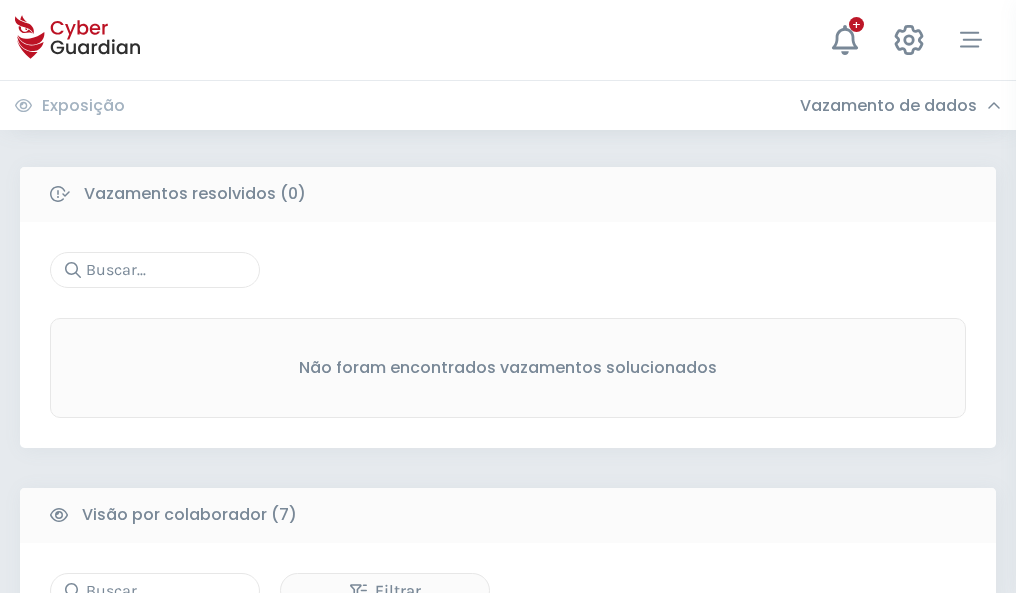 scroll, scrollTop: 1654, scrollLeft: 0, axis: vertical 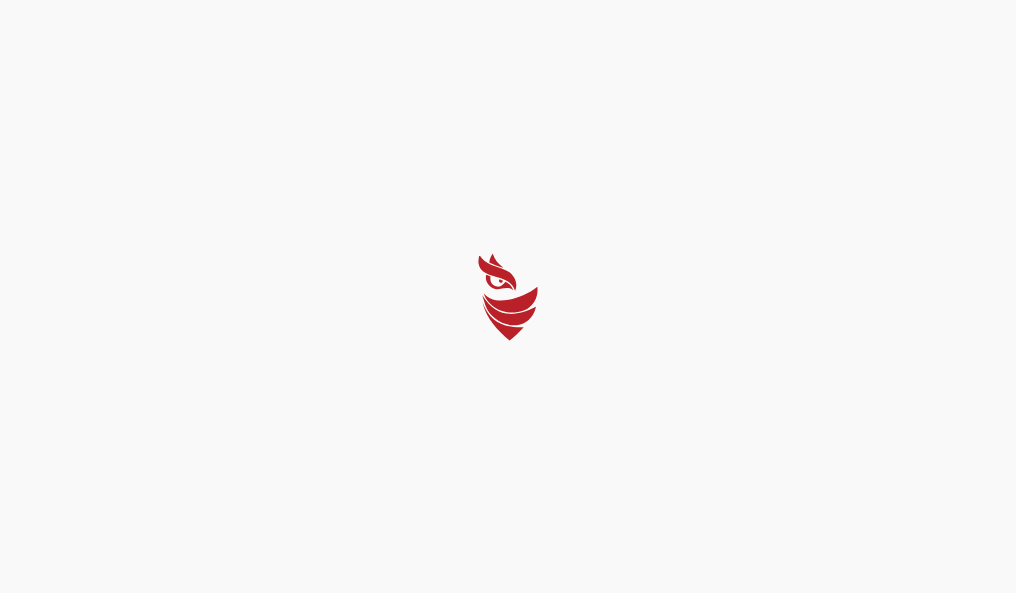 select on "Português (BR)" 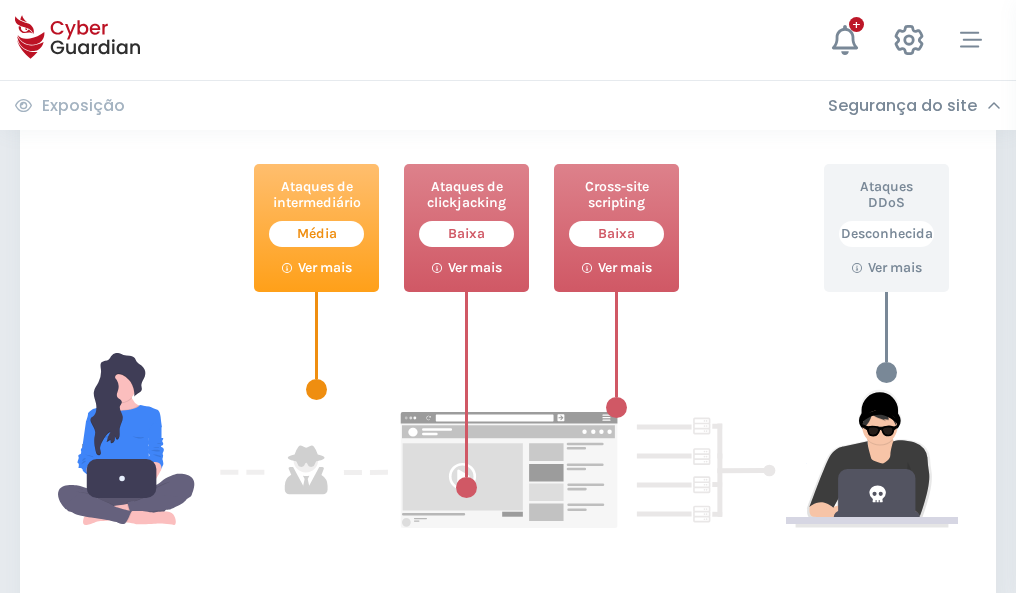 scroll, scrollTop: 1089, scrollLeft: 0, axis: vertical 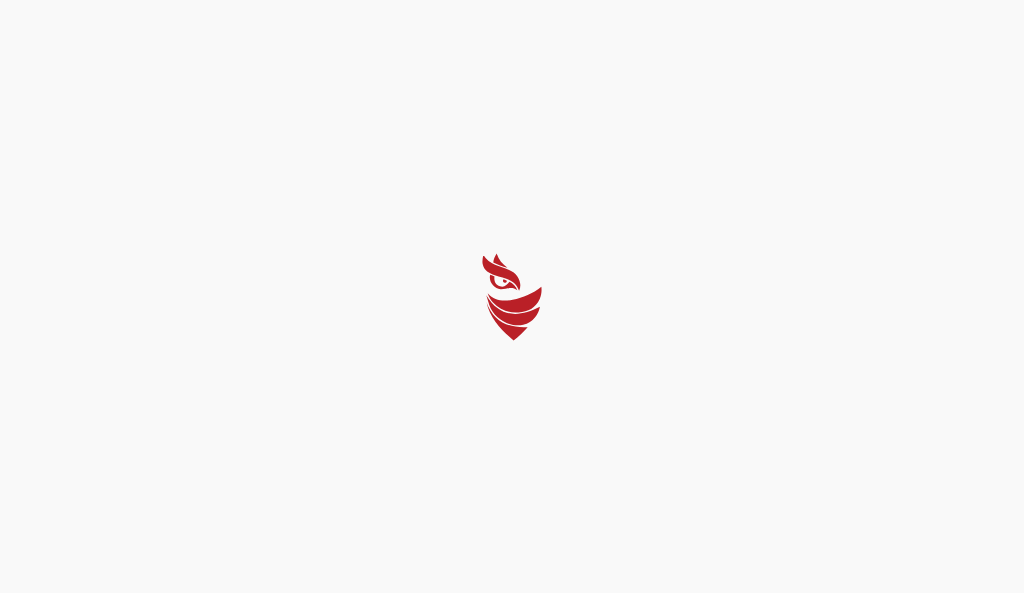 select on "Português (BR)" 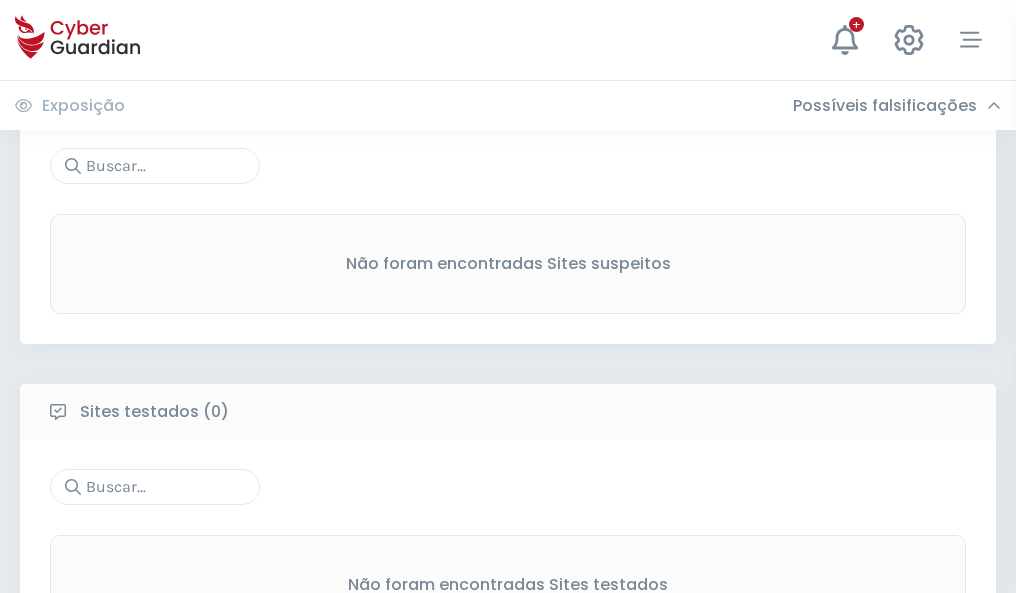scroll, scrollTop: 1046, scrollLeft: 0, axis: vertical 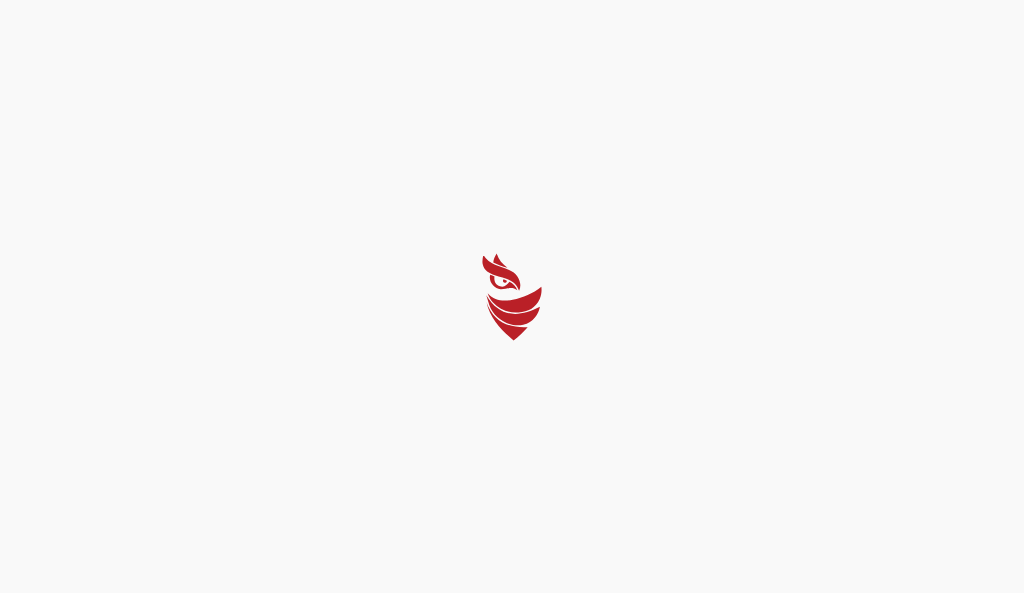 select on "Português (BR)" 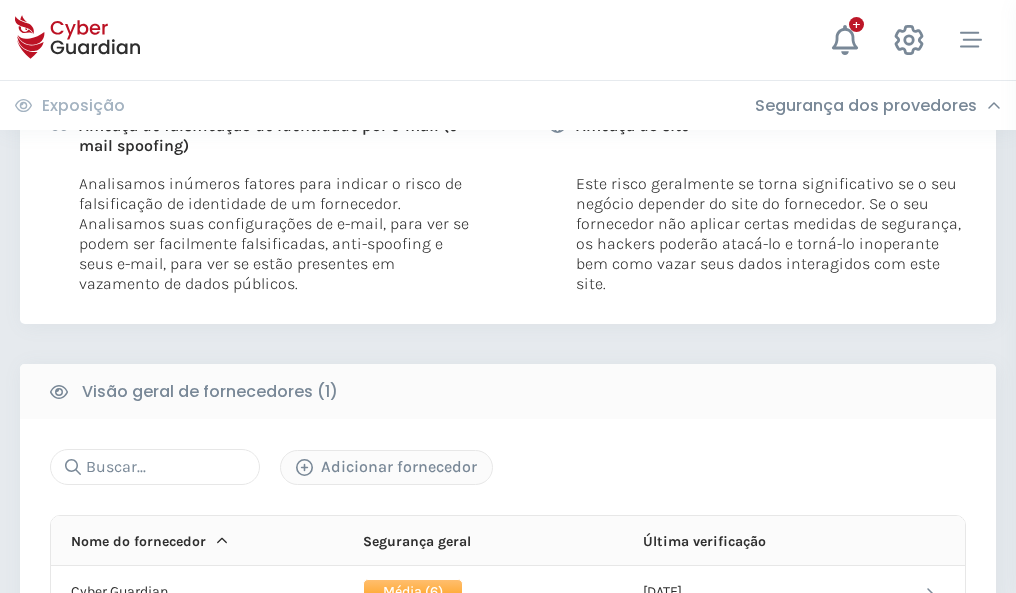 scroll, scrollTop: 1019, scrollLeft: 0, axis: vertical 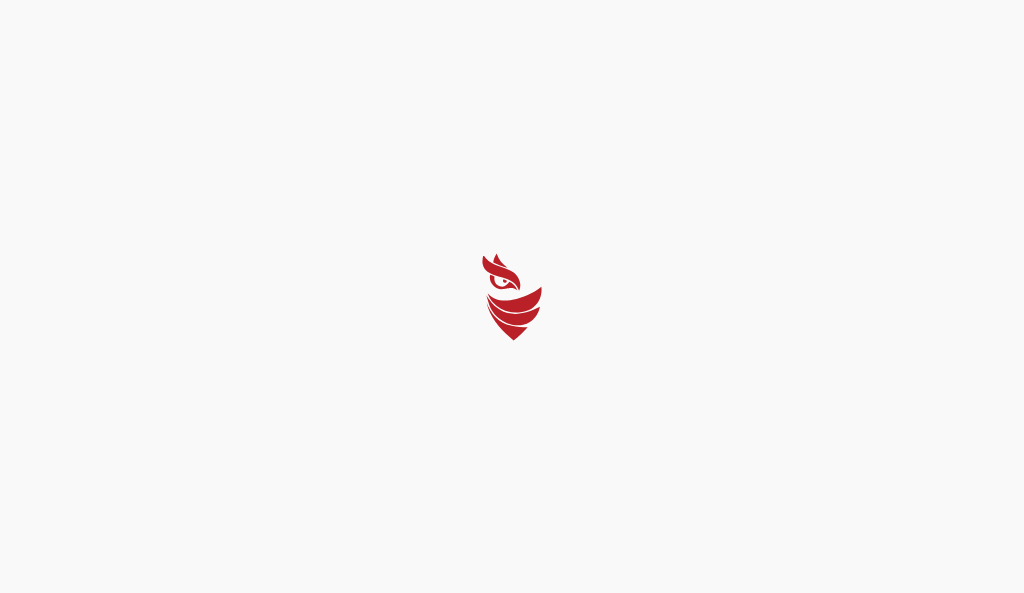select on "Português (BR)" 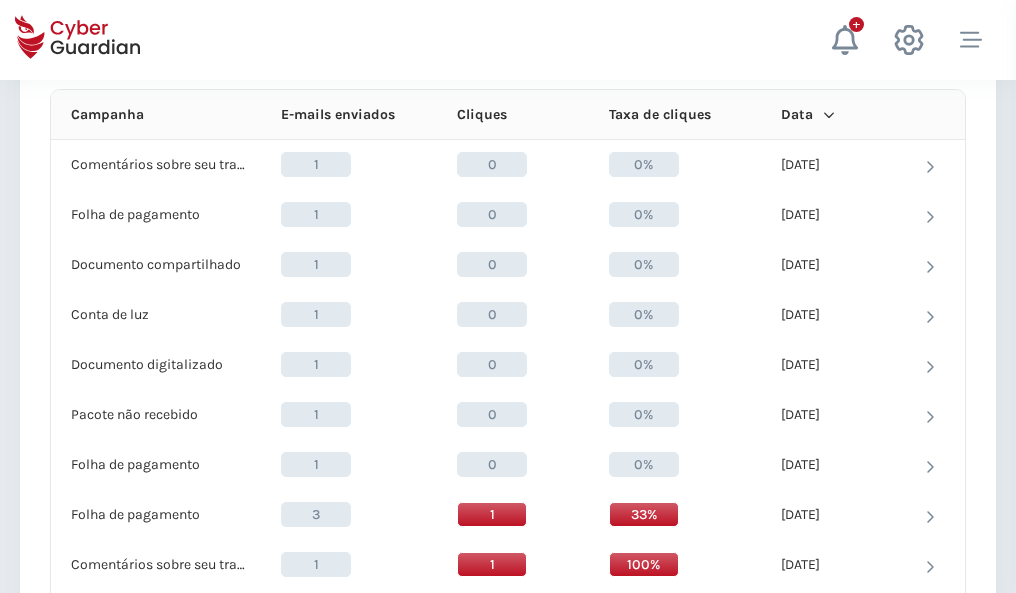 scroll, scrollTop: 1793, scrollLeft: 0, axis: vertical 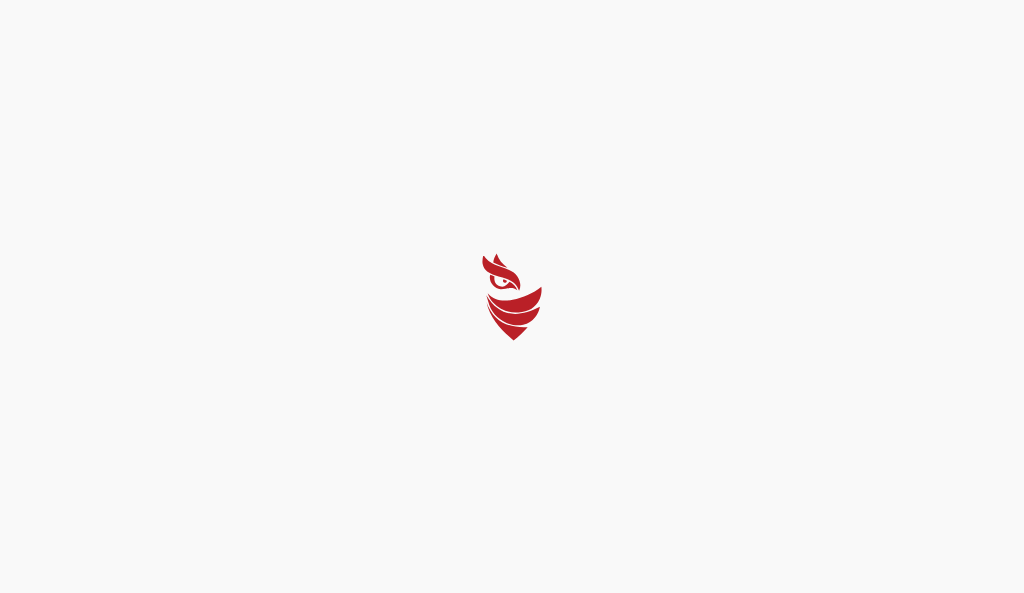 select on "Português (BR)" 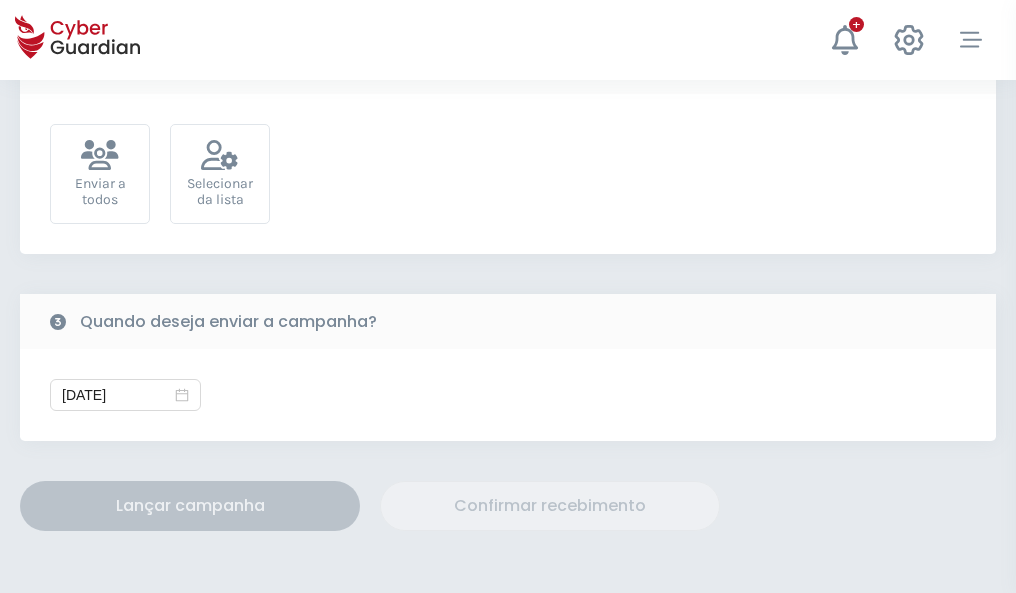 scroll, scrollTop: 732, scrollLeft: 0, axis: vertical 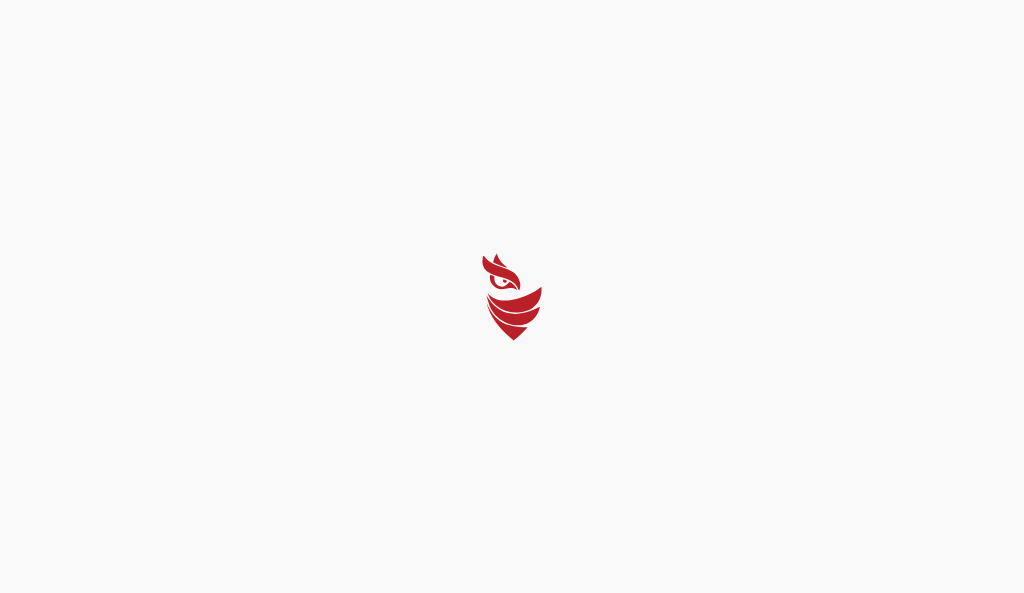 select on "Português (BR)" 